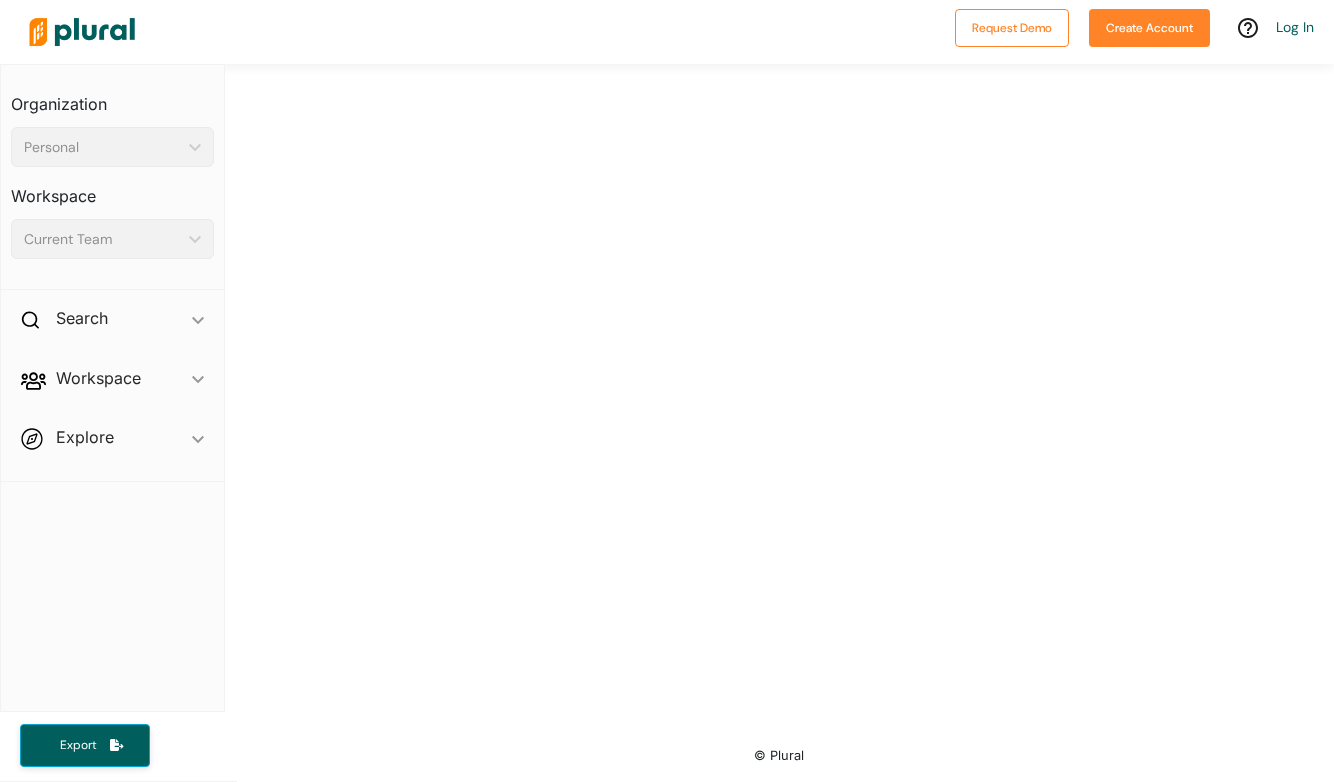 scroll, scrollTop: 0, scrollLeft: 0, axis: both 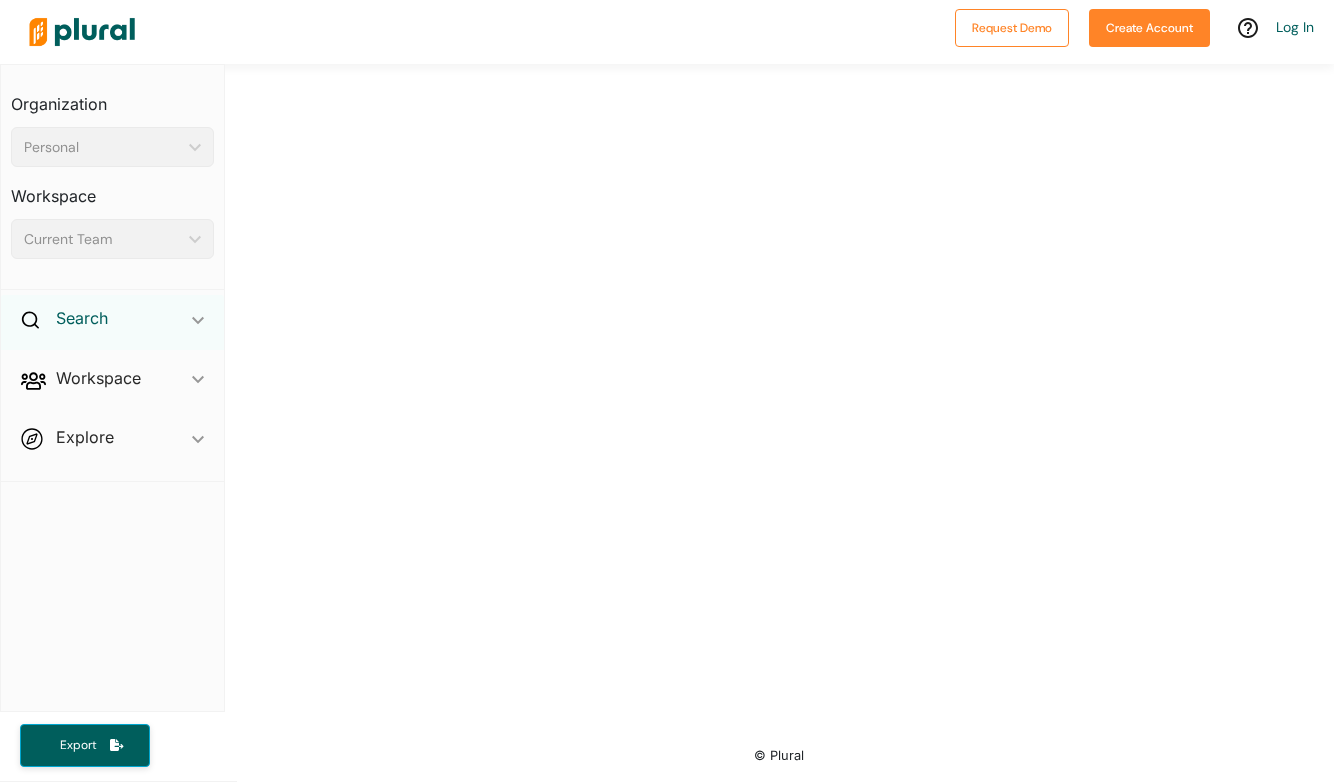 click on "Search" at bounding box center (82, 318) 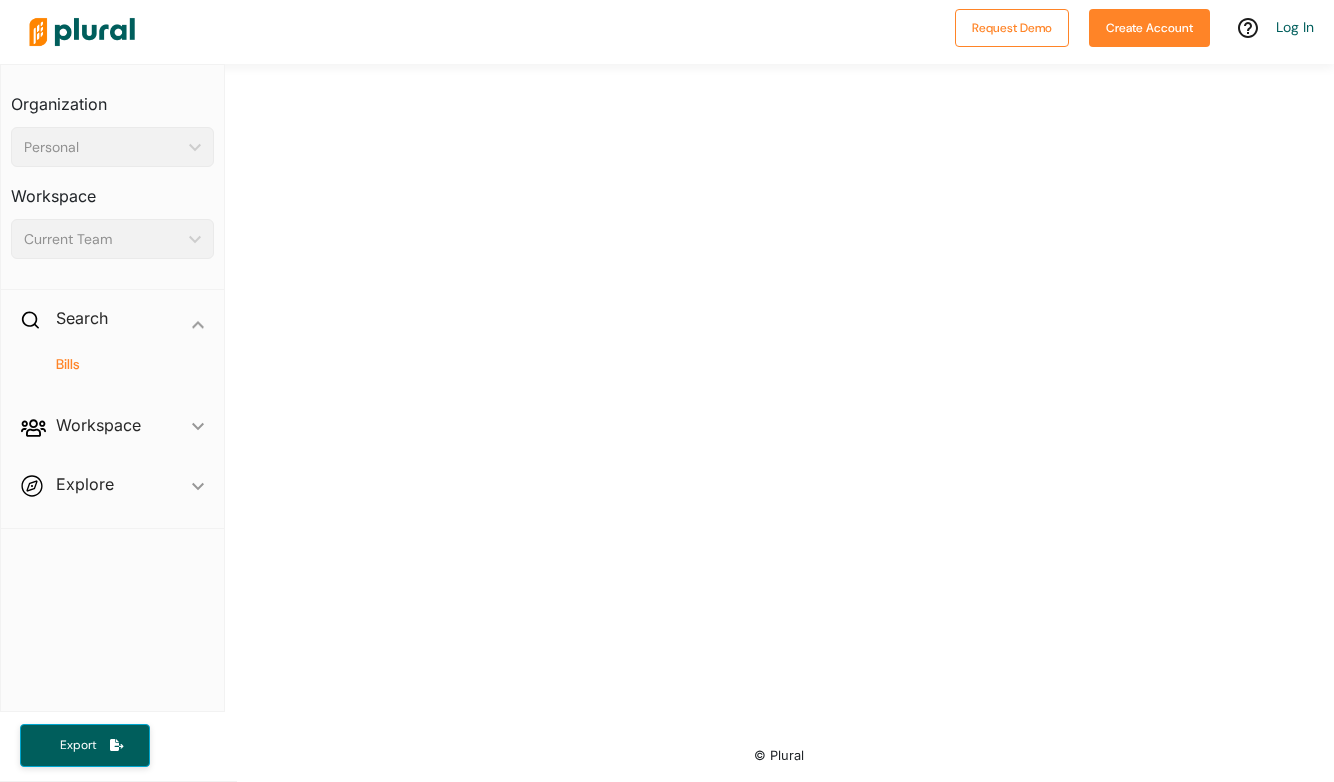 click on "Bills" at bounding box center [117, 364] 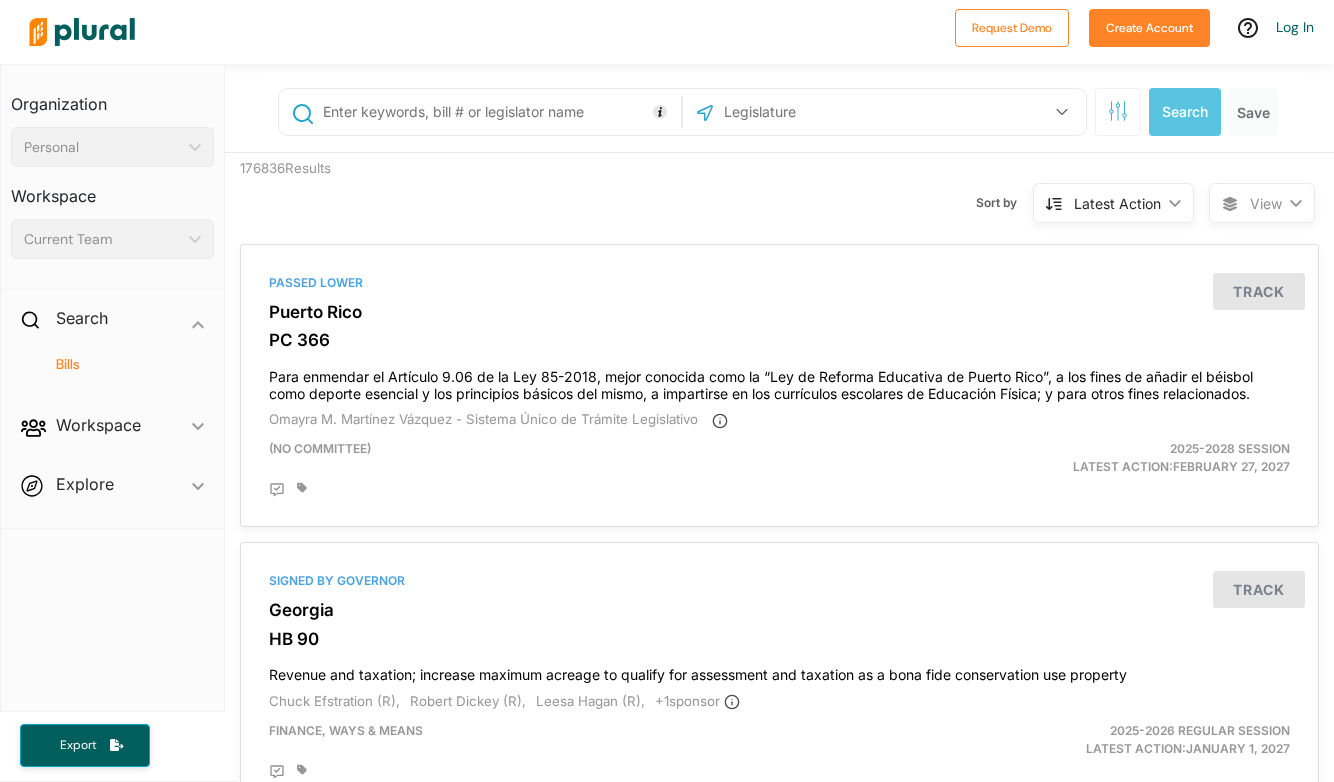 click at bounding box center (499, 112) 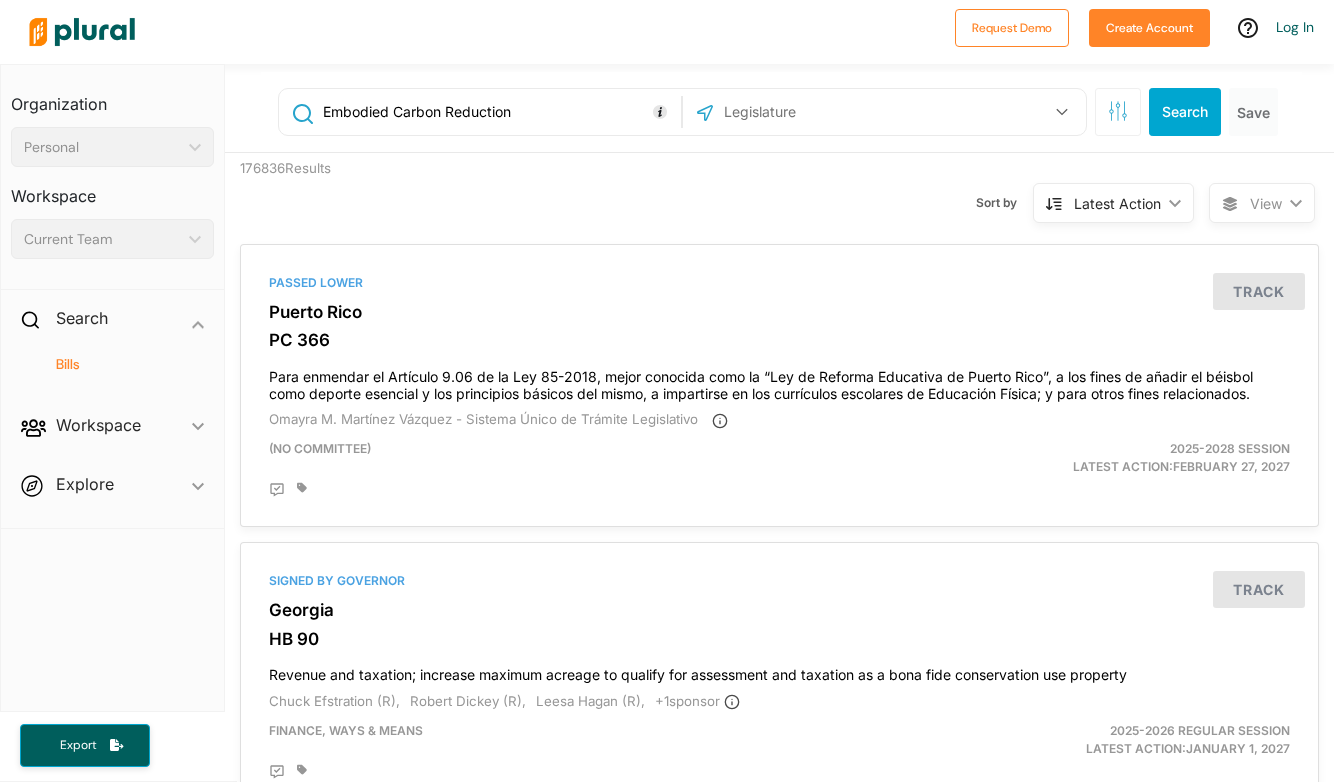 type on "Embodied Carbon Reduction" 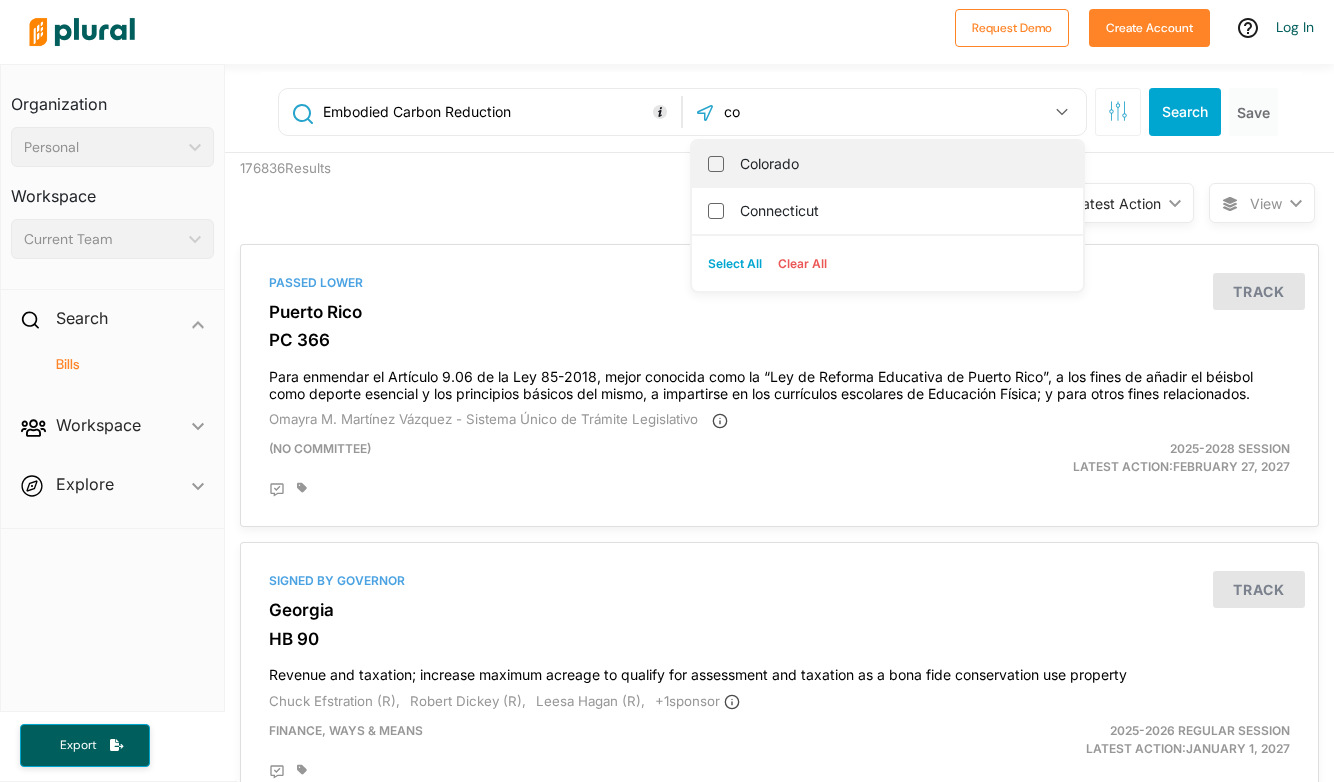 type on "co" 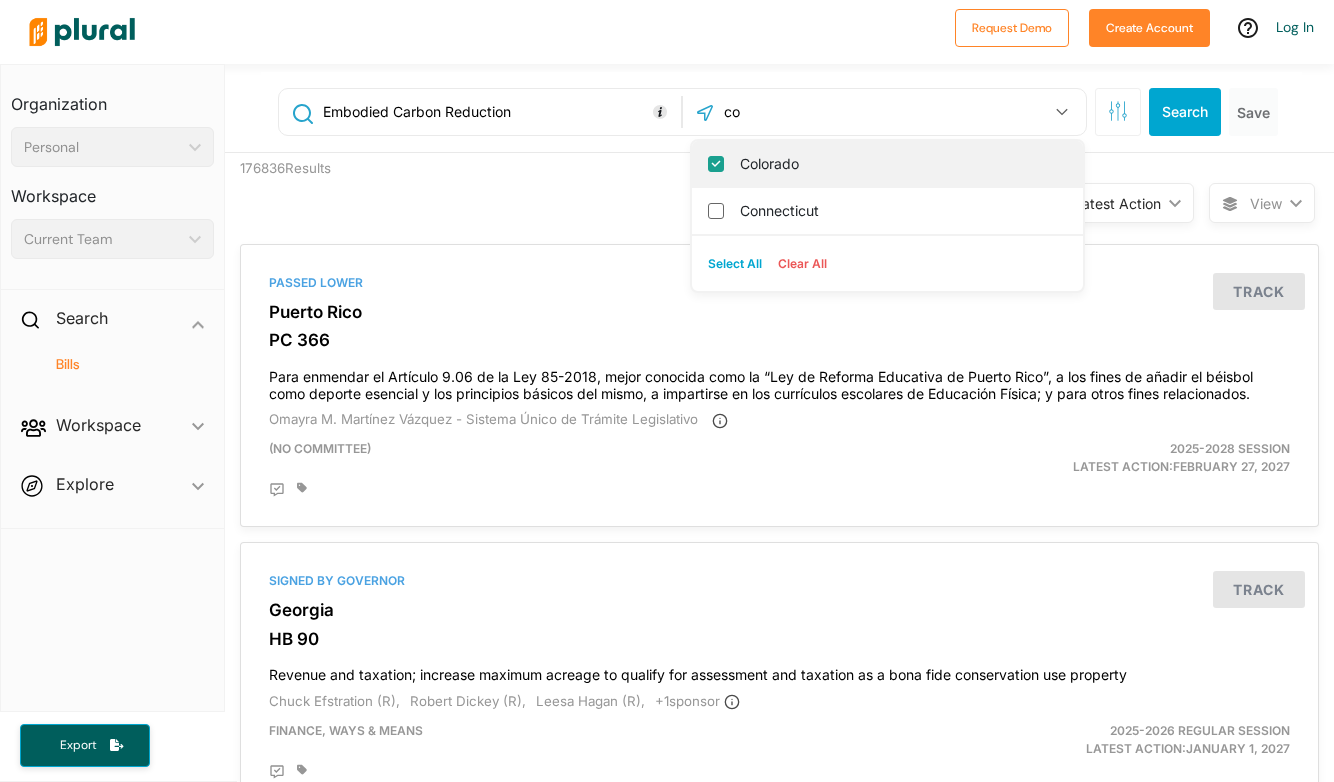 checkbox on "true" 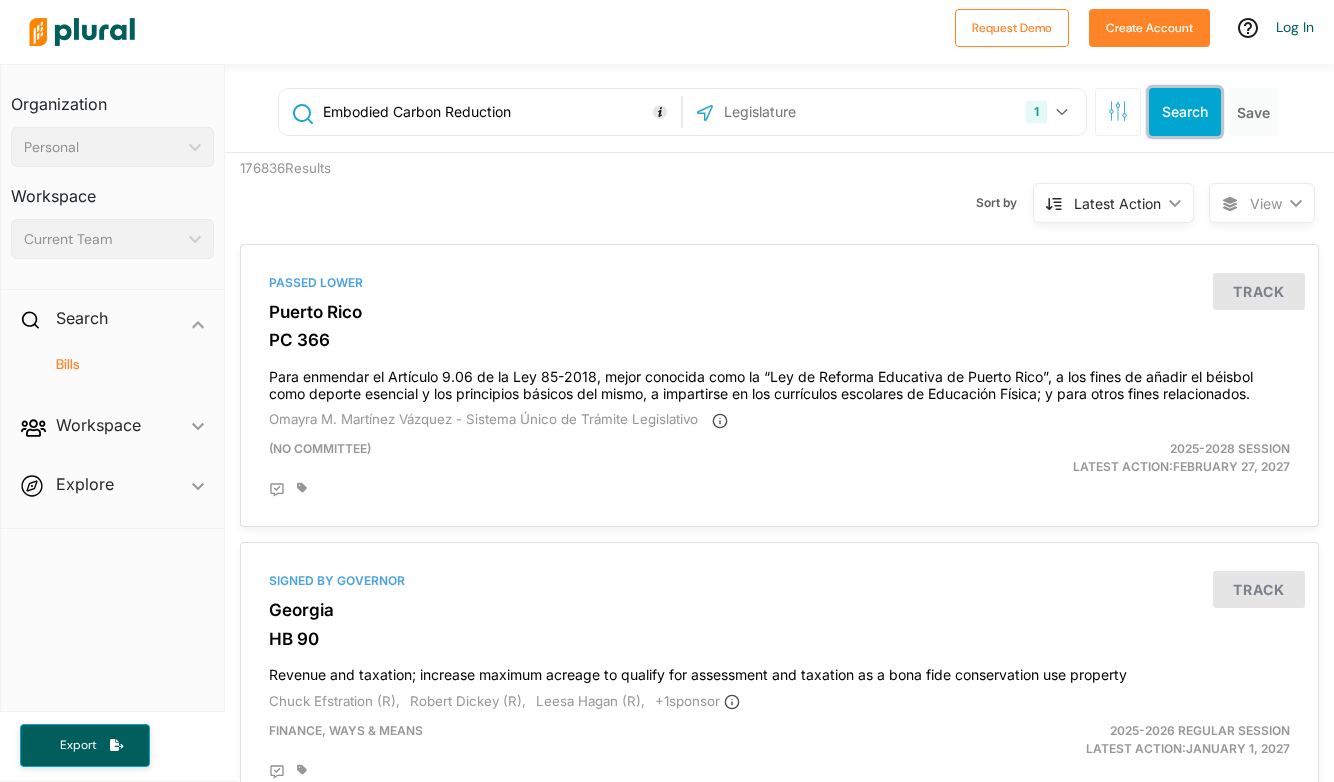 click on "Search" at bounding box center [1185, 112] 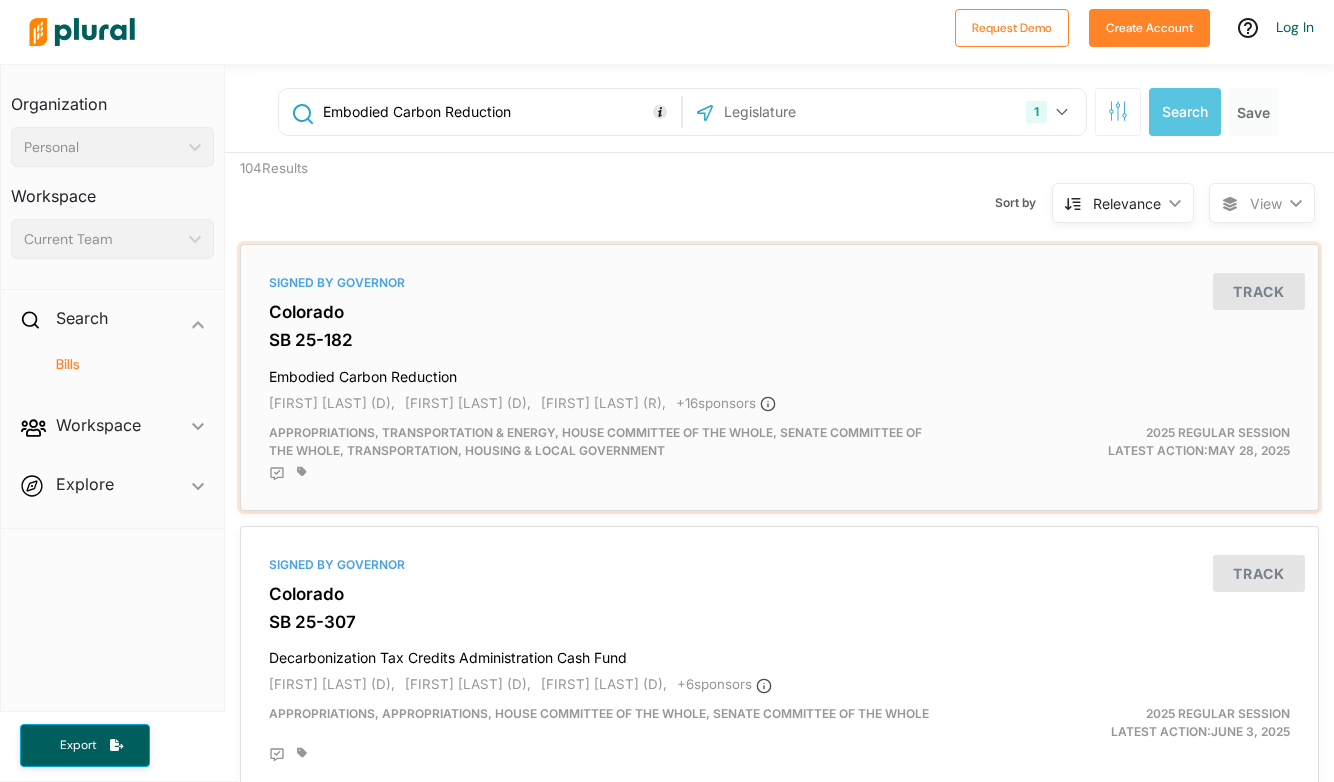 click on "Colorado" at bounding box center [779, 312] 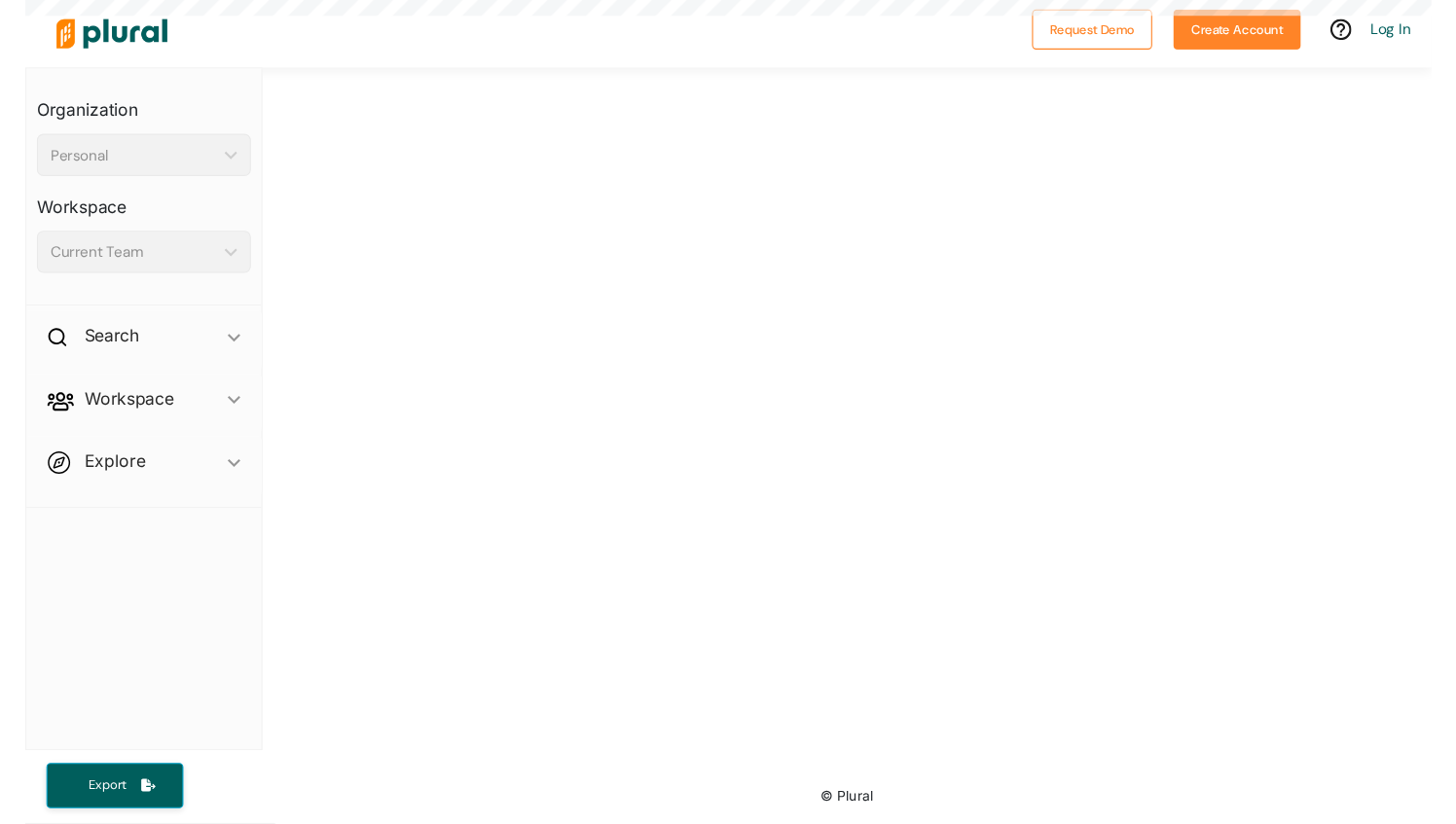 scroll, scrollTop: 0, scrollLeft: 0, axis: both 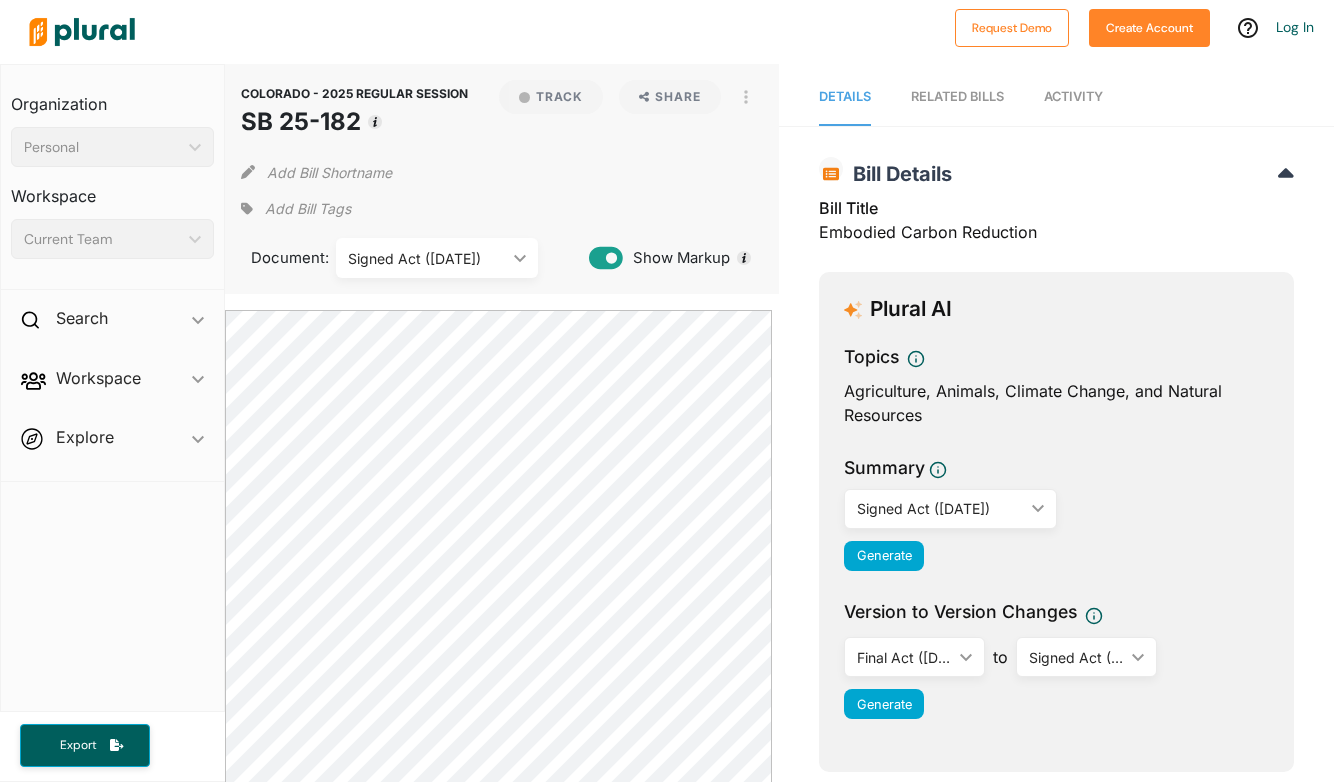 click on "ic_keyboard_arrow_down" 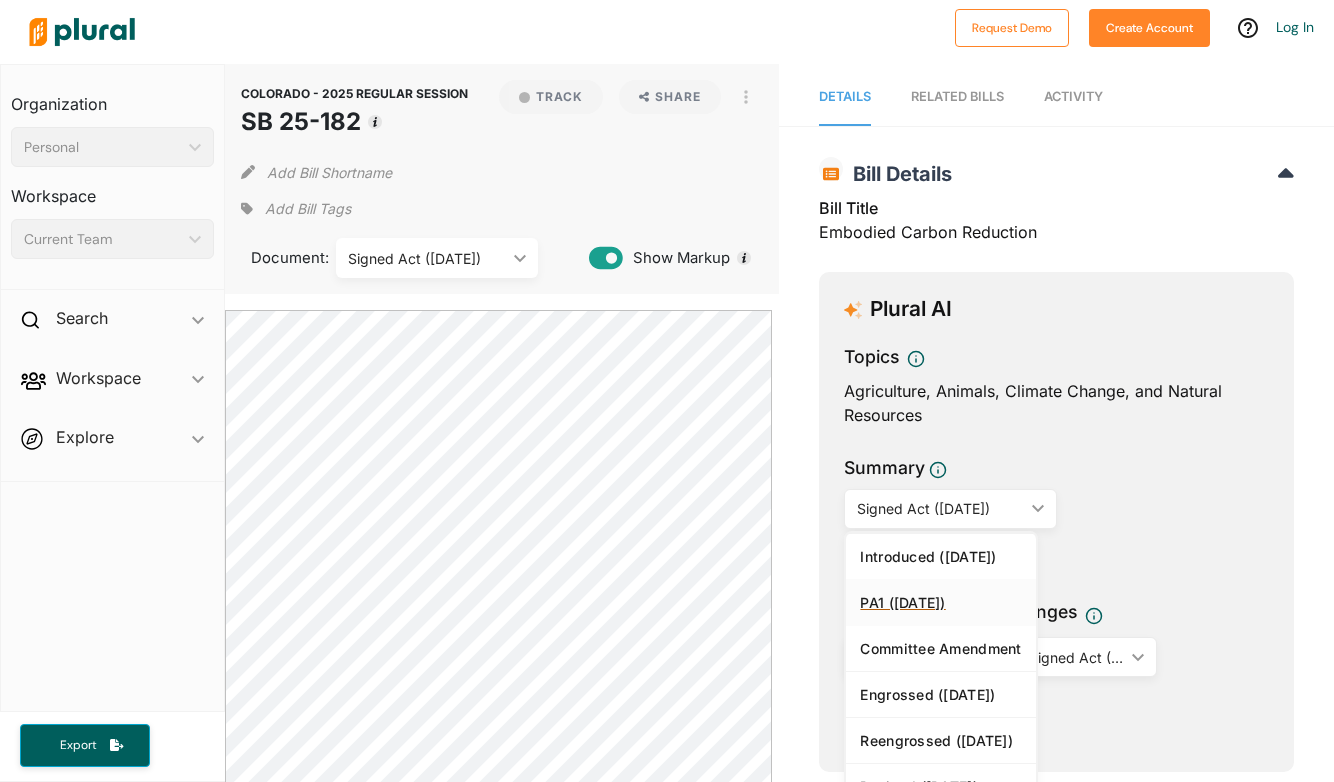 scroll, scrollTop: 110, scrollLeft: 0, axis: vertical 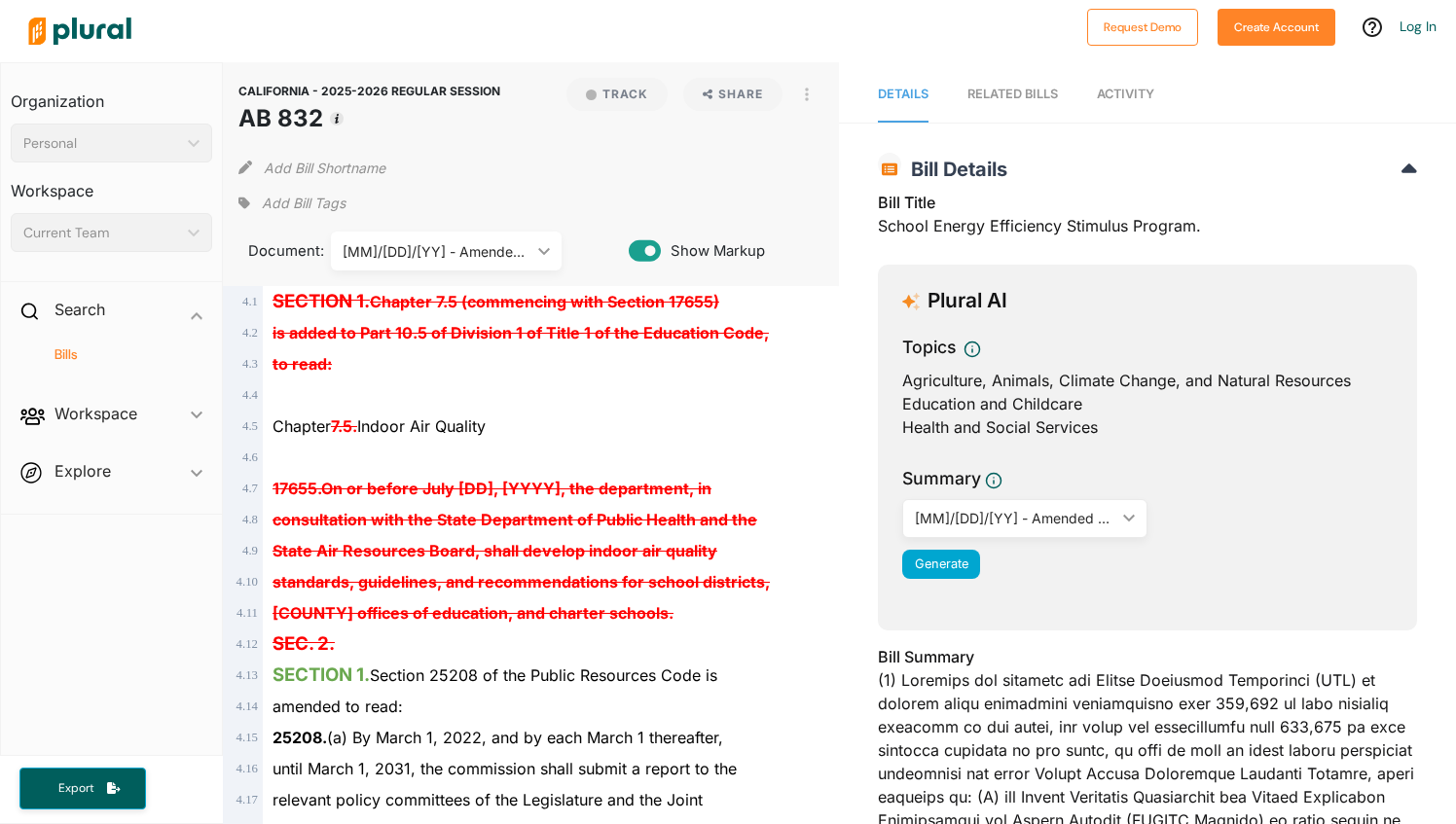 click on "Organization Personal ic_keyboard_arrow_down Personal Workspace Current Team ic_keyboard_arrow_down Search ic_keyboard_arrow_down Bills Workspace ic_keyboard_arrow_down Members Bills Tags Saved Searches Activity Explore ic_keyboard_arrow_down Overview Export" at bounding box center (111, 409) 